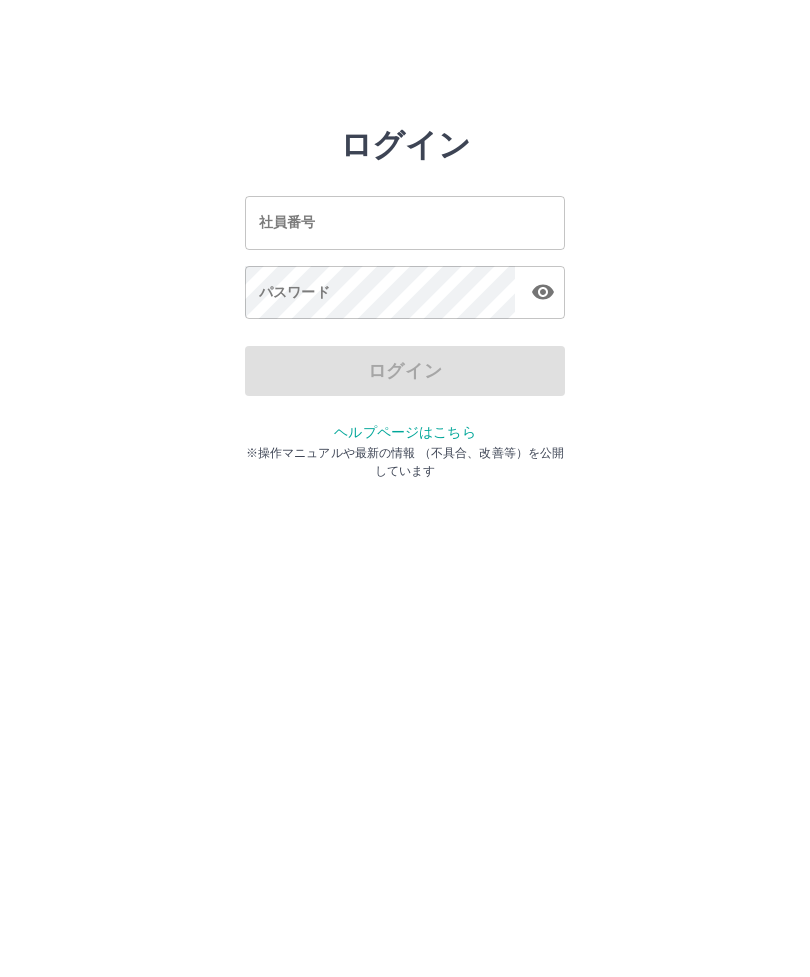 scroll, scrollTop: 0, scrollLeft: 0, axis: both 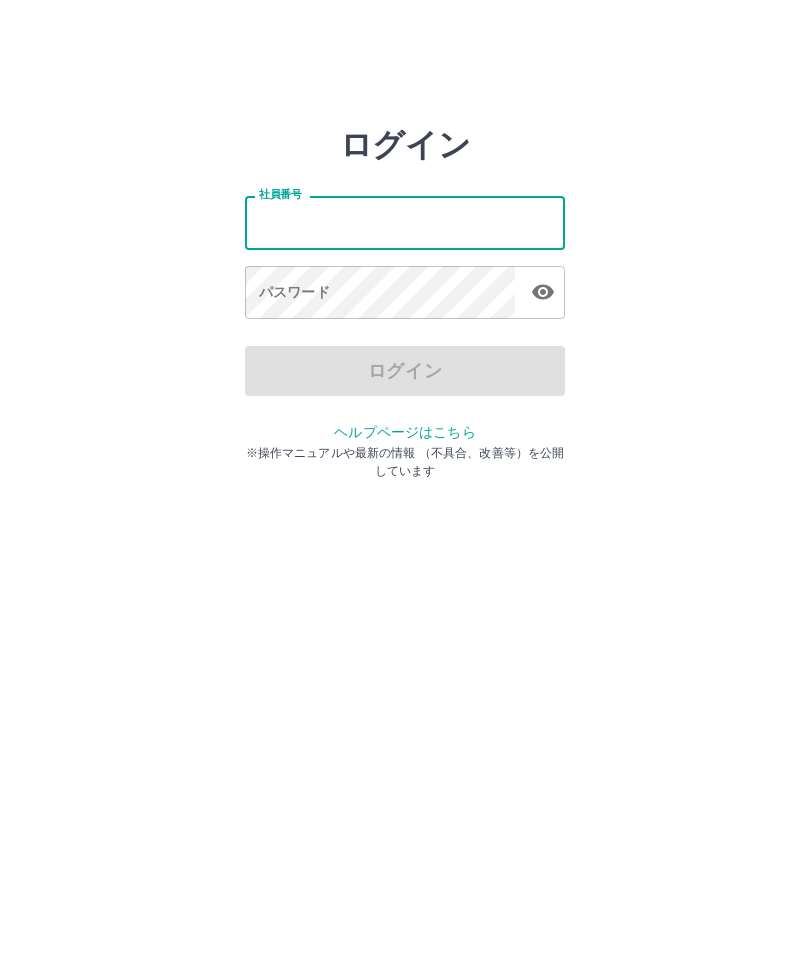 type on "*" 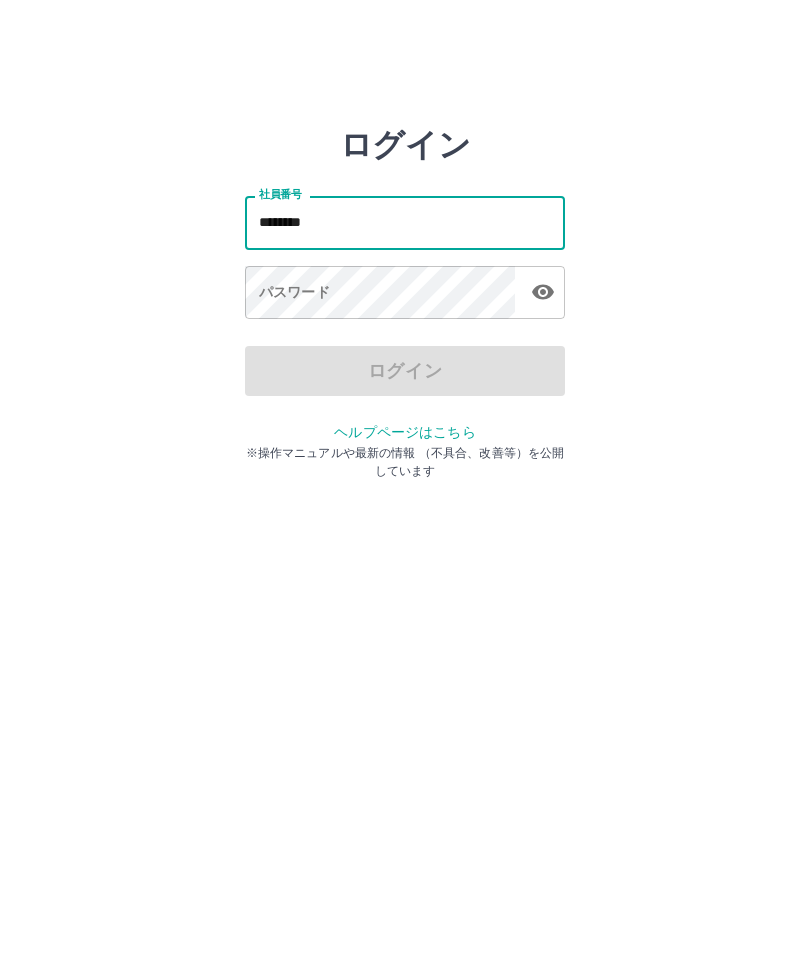 type on "*******" 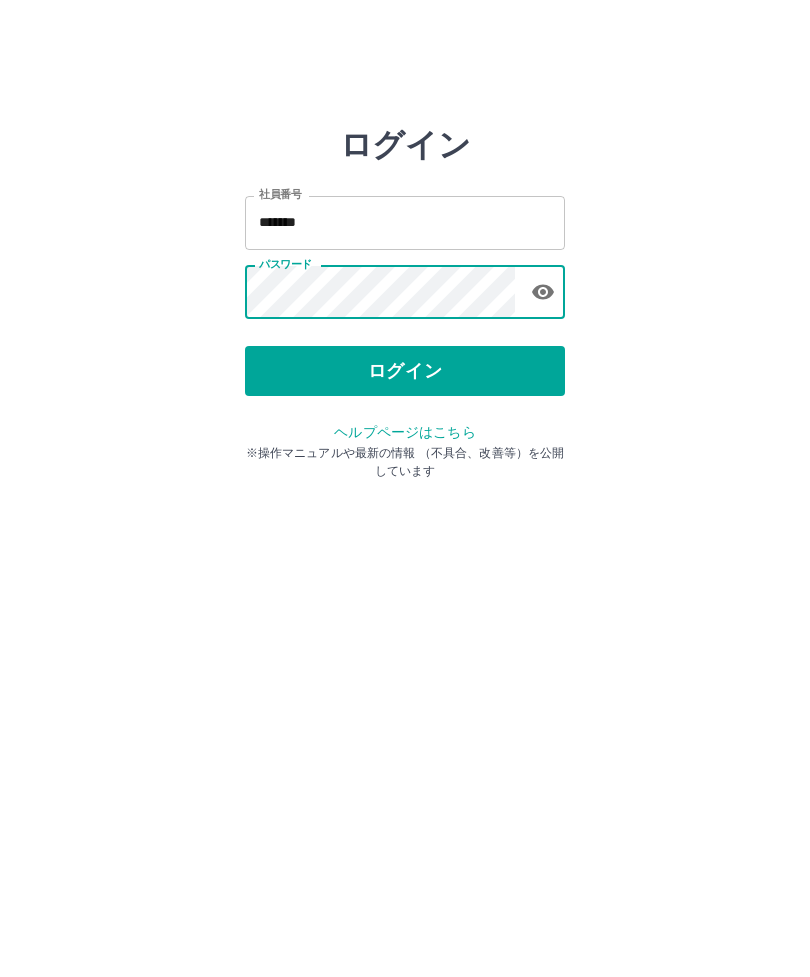 click on "ログイン" at bounding box center [405, 371] 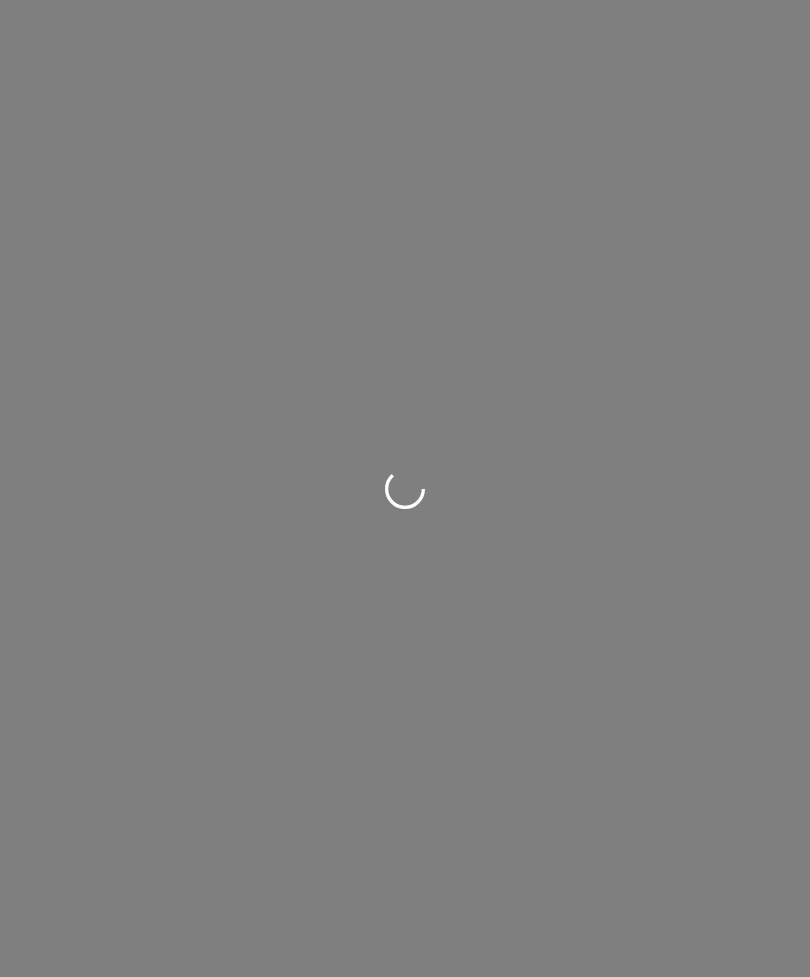 scroll, scrollTop: 0, scrollLeft: 0, axis: both 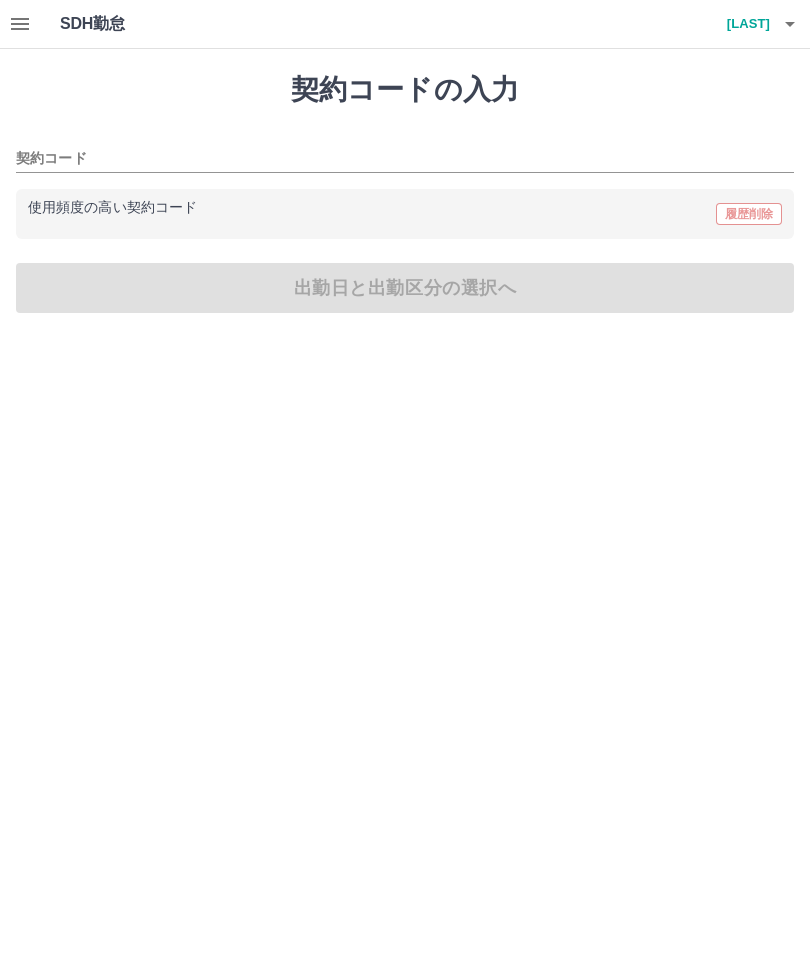 click on "契約コード" at bounding box center [390, 159] 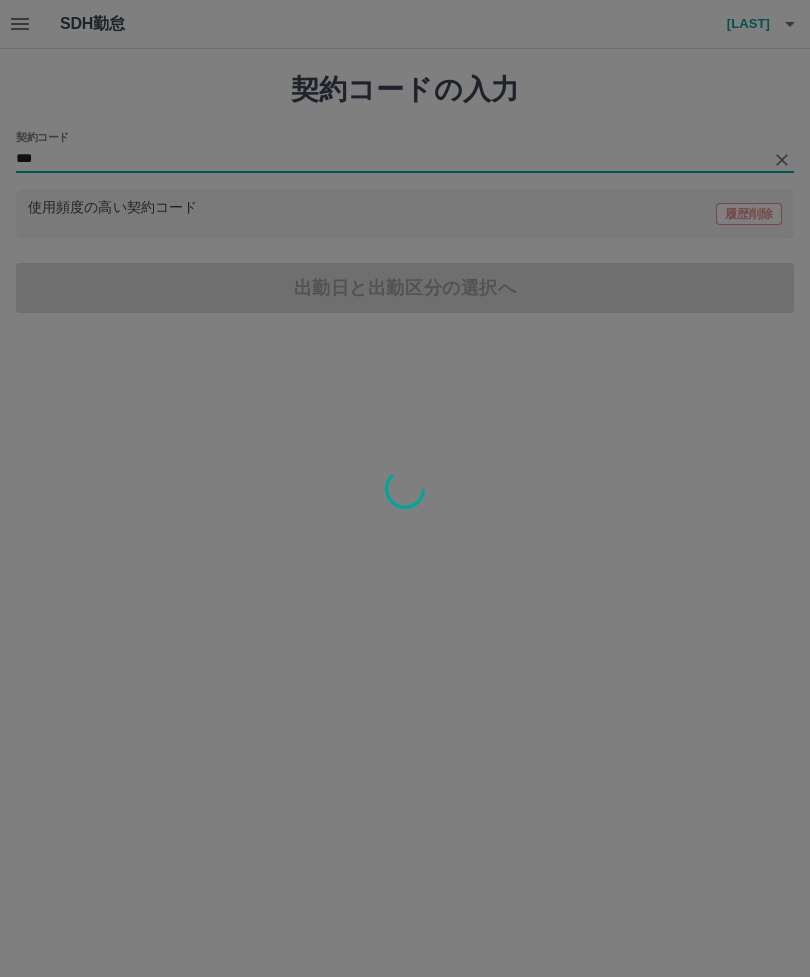 type on "***" 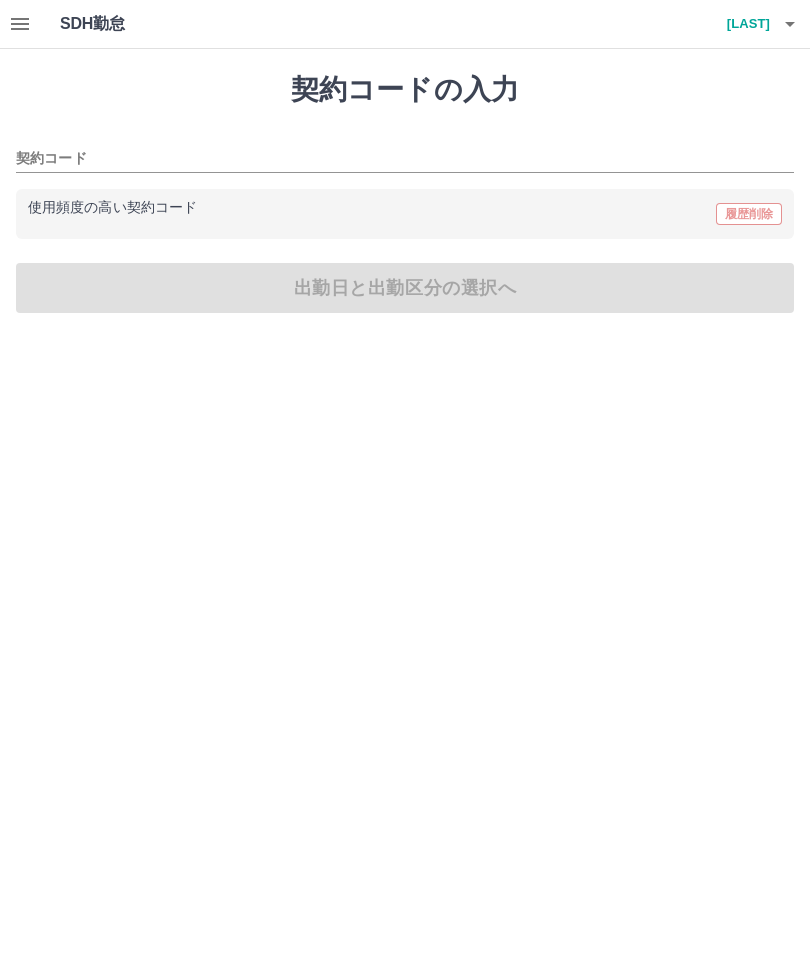 click on "契約コード" at bounding box center [390, 159] 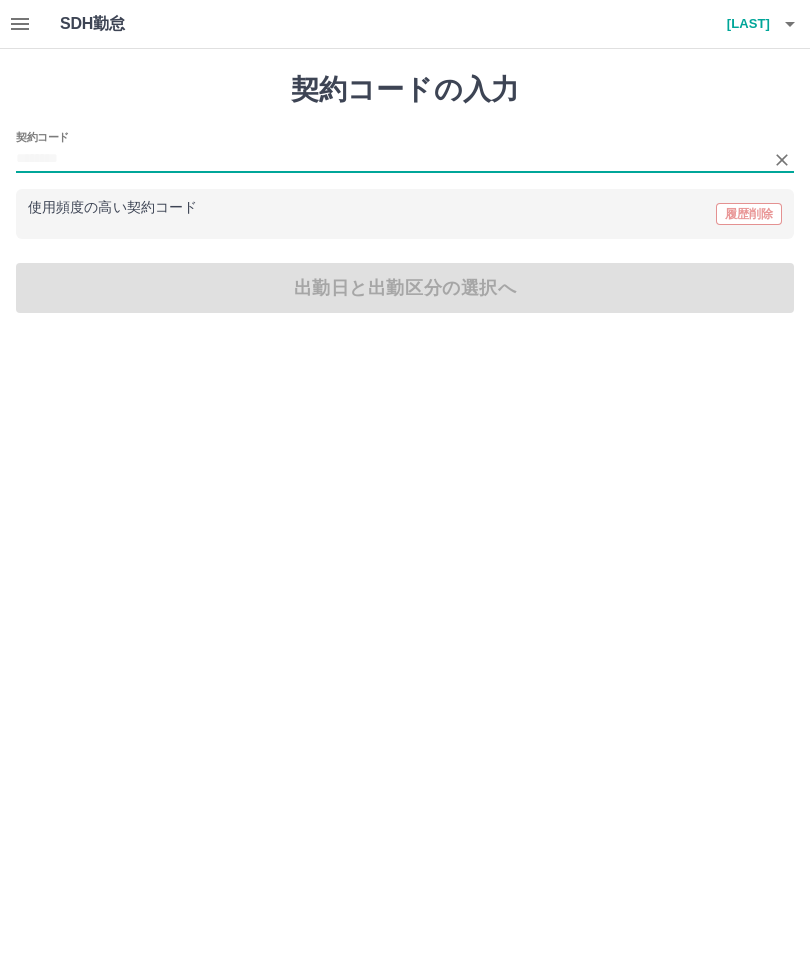 type on "*" 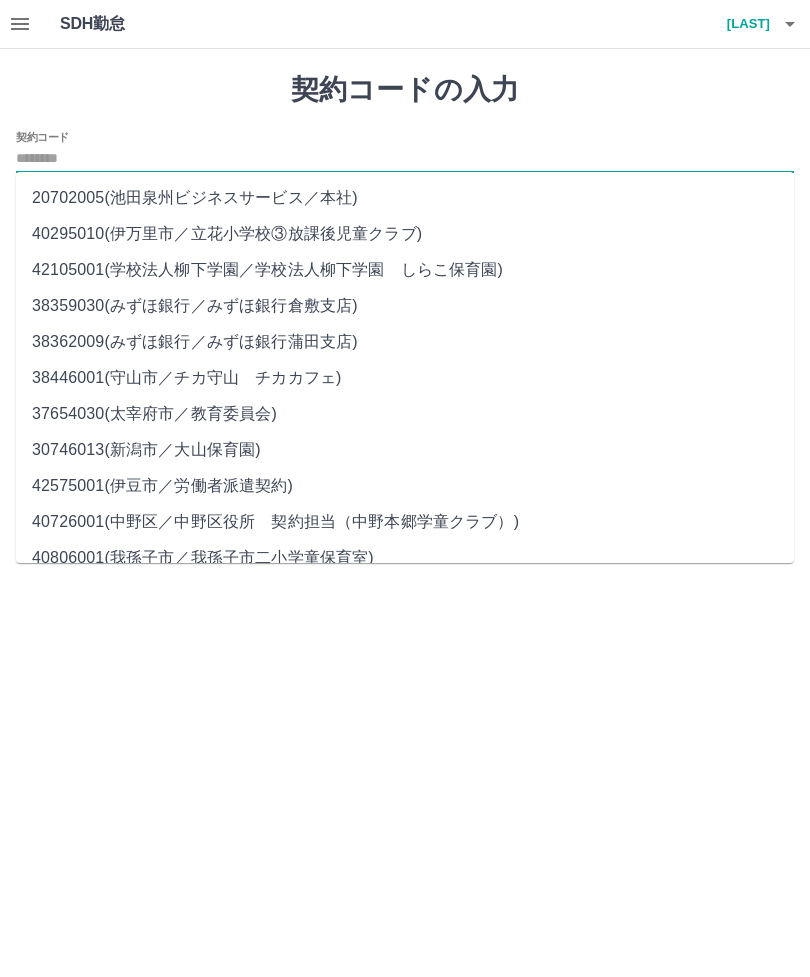 click at bounding box center [405, 488] 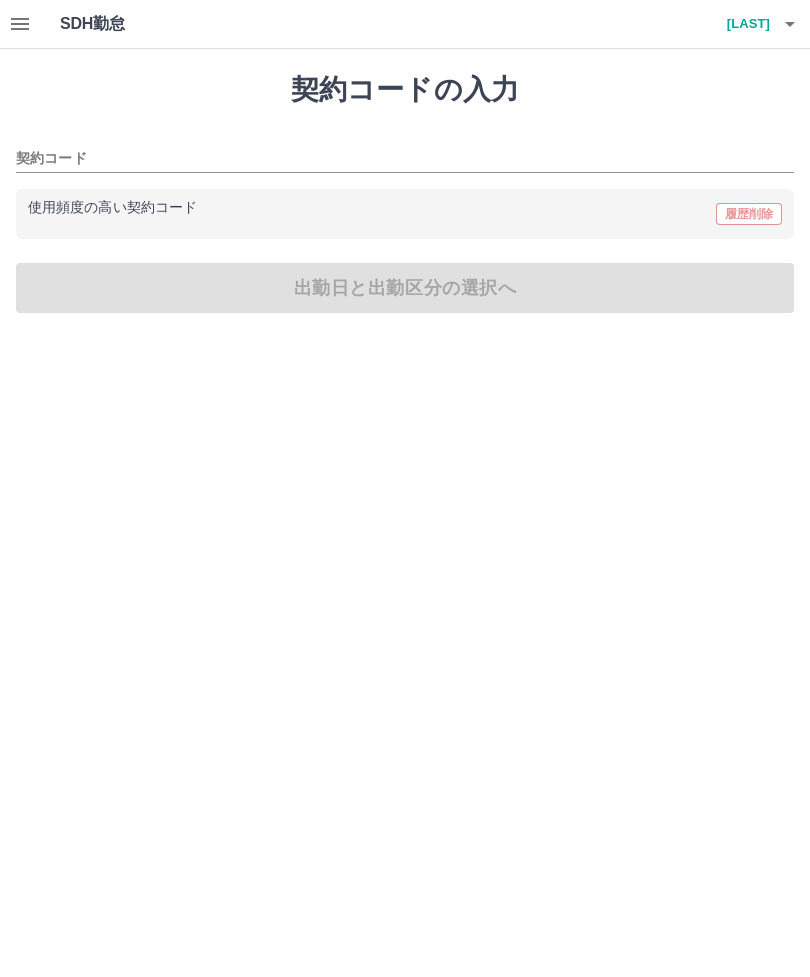 click on "契約コード" at bounding box center [405, 159] 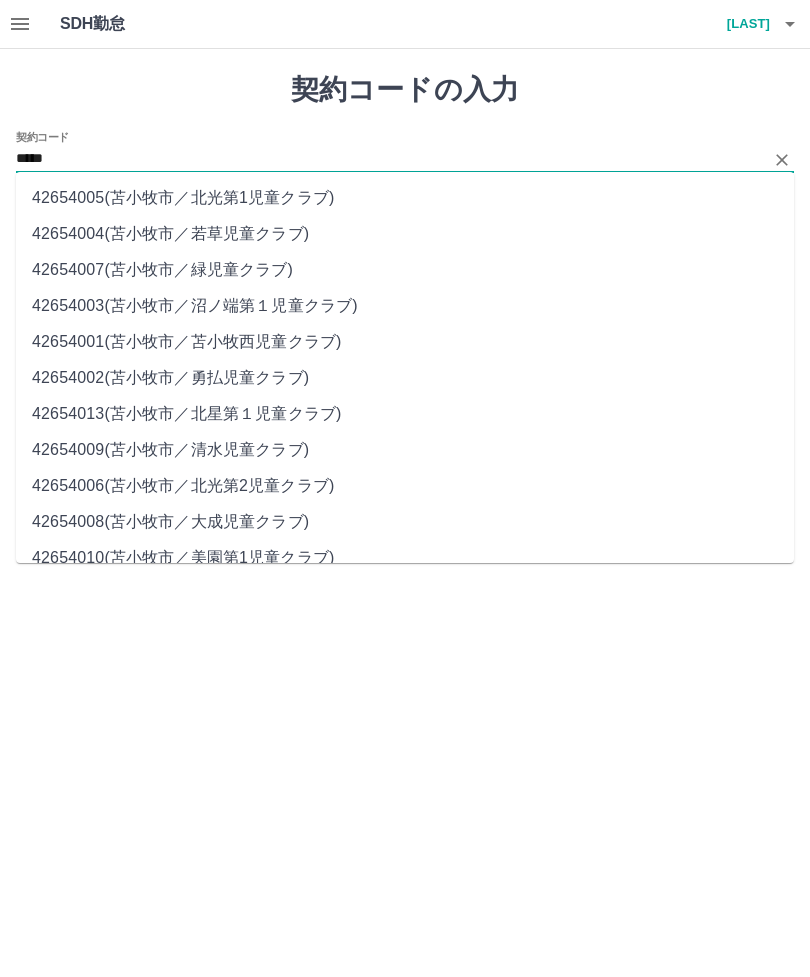 click on "42654002  ( 苫小牧市 ／ 勇払児童クラブ )" at bounding box center [405, 378] 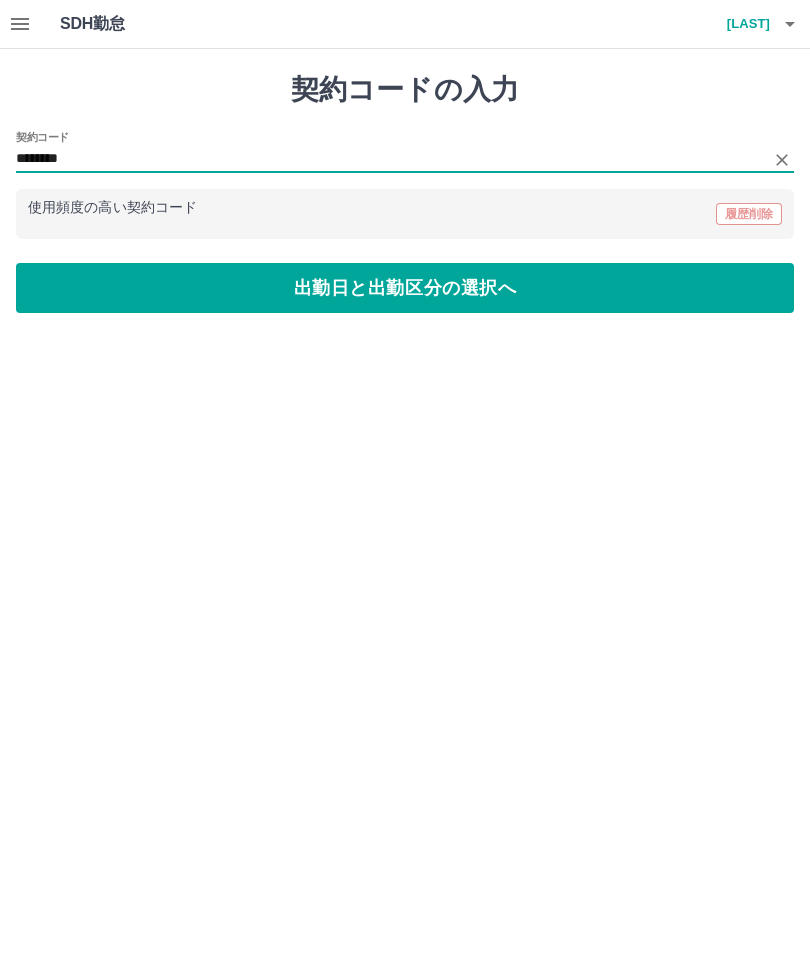 click on "出勤日と出勤区分の選択へ" at bounding box center (405, 288) 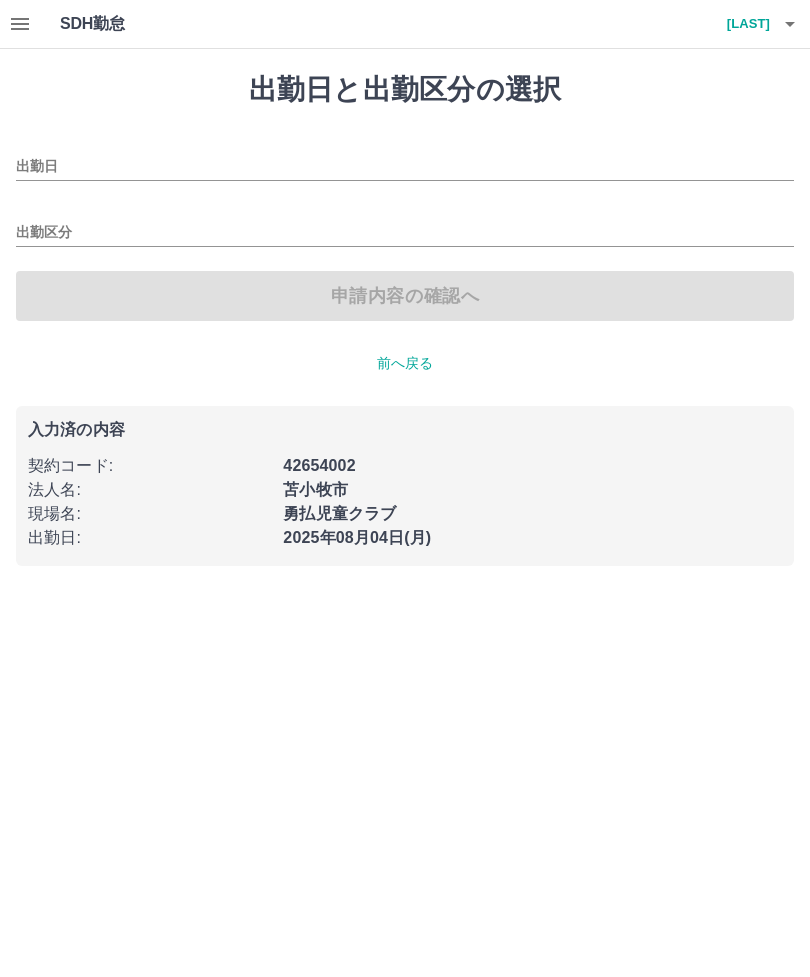 type on "**********" 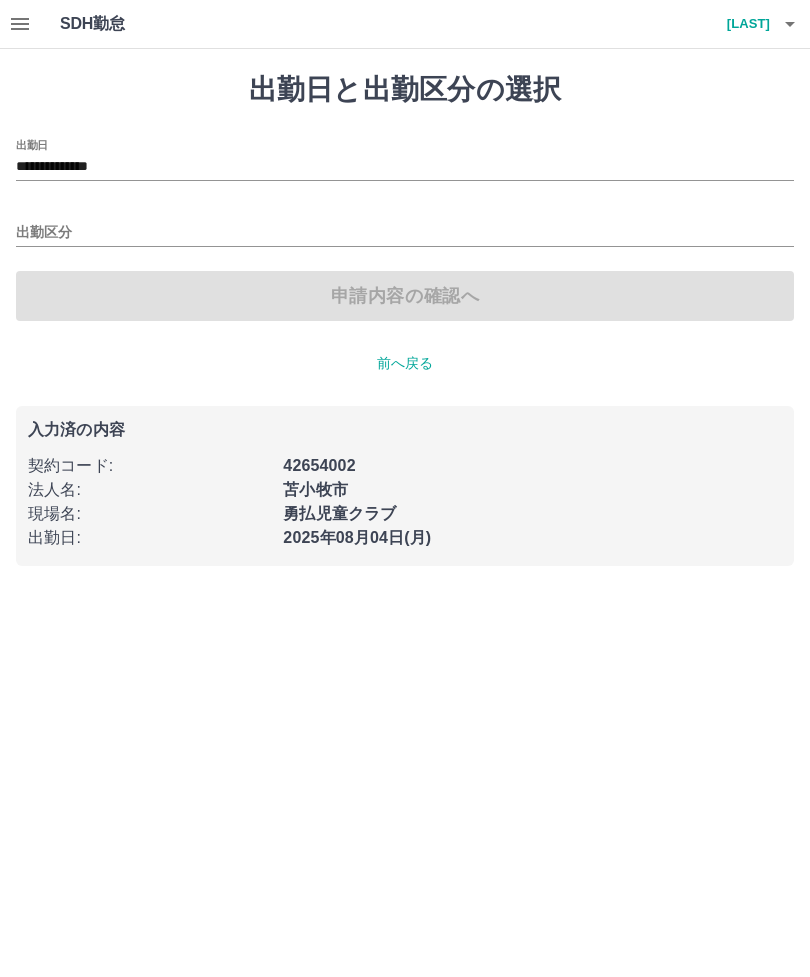 click on "出勤区分" at bounding box center [405, 233] 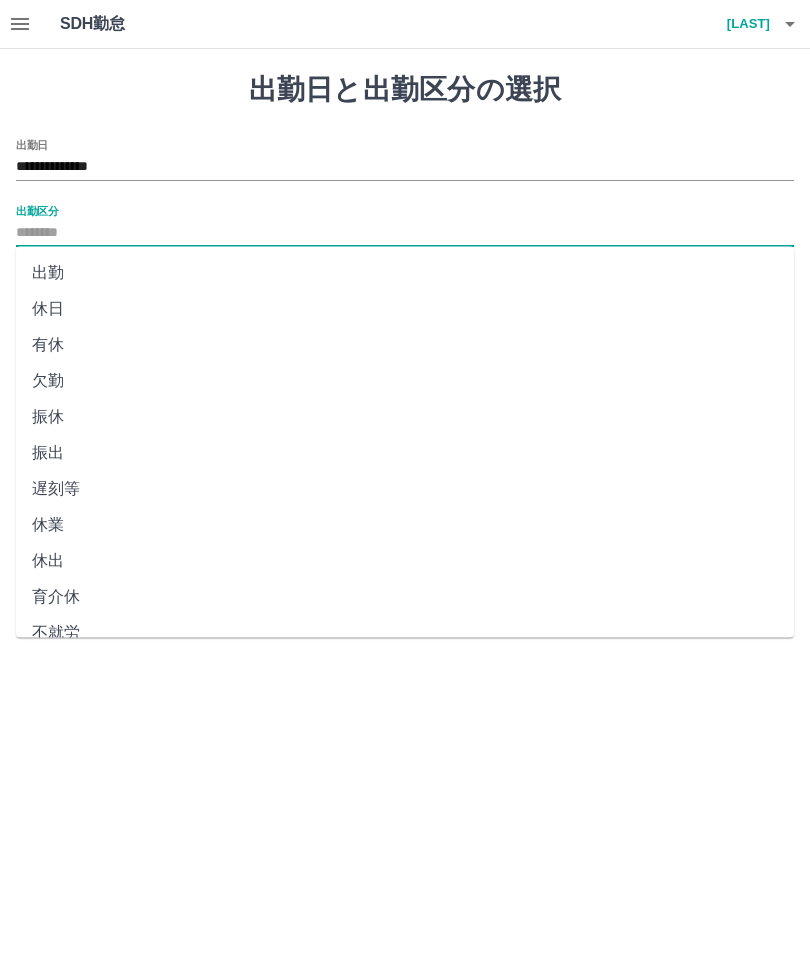 click on "出勤" at bounding box center [405, 273] 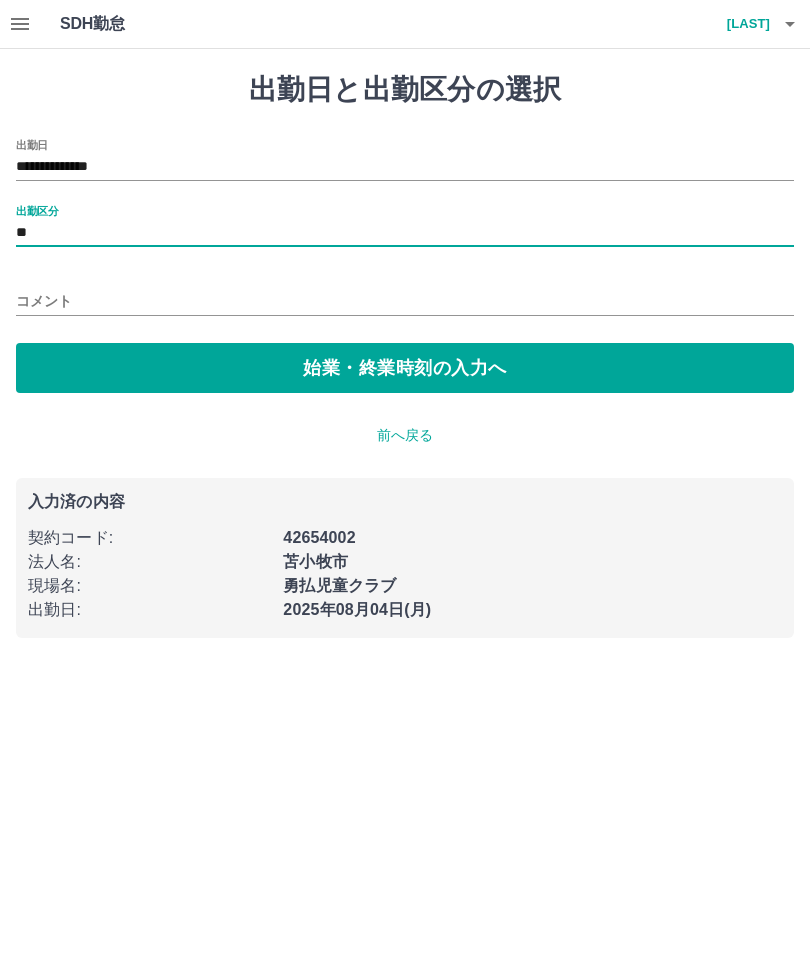 click on "始業・終業時刻の入力へ" at bounding box center [405, 368] 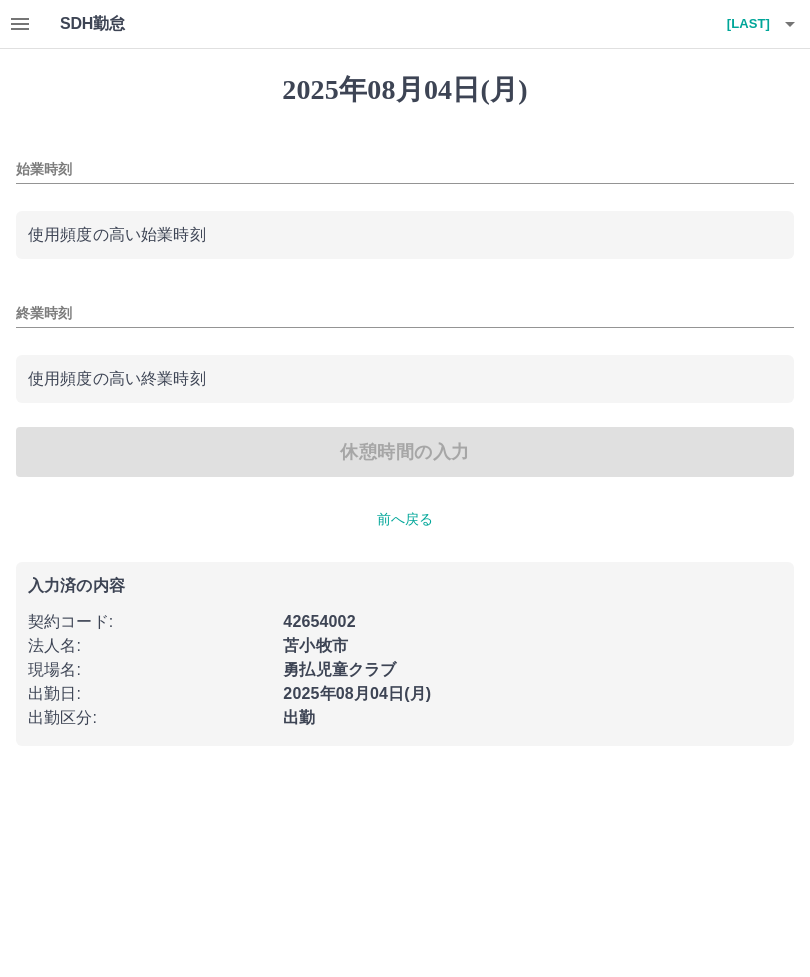 click on "始業時刻" at bounding box center [405, 169] 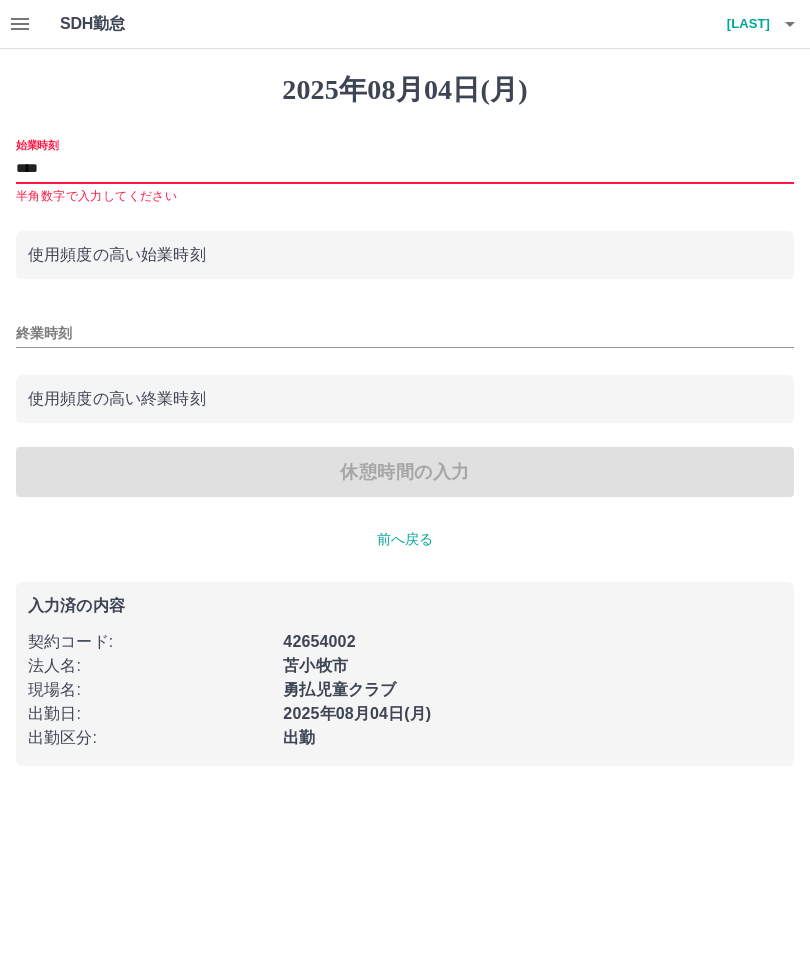 click on "終業時刻" at bounding box center (405, 333) 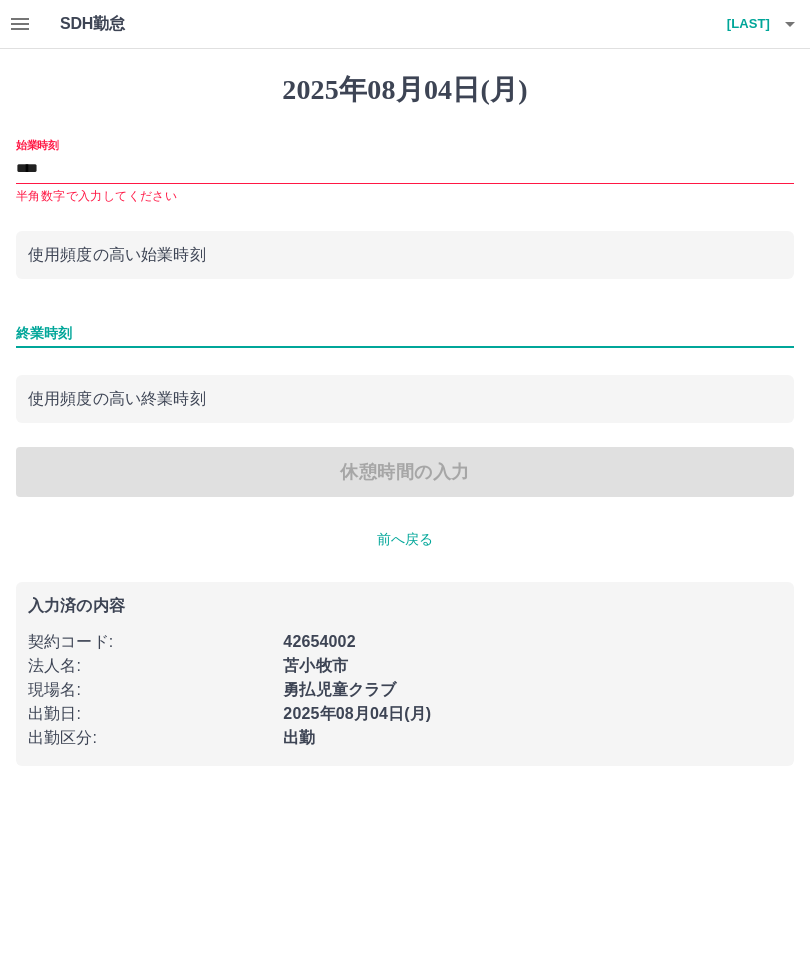 click on "****" at bounding box center [405, 169] 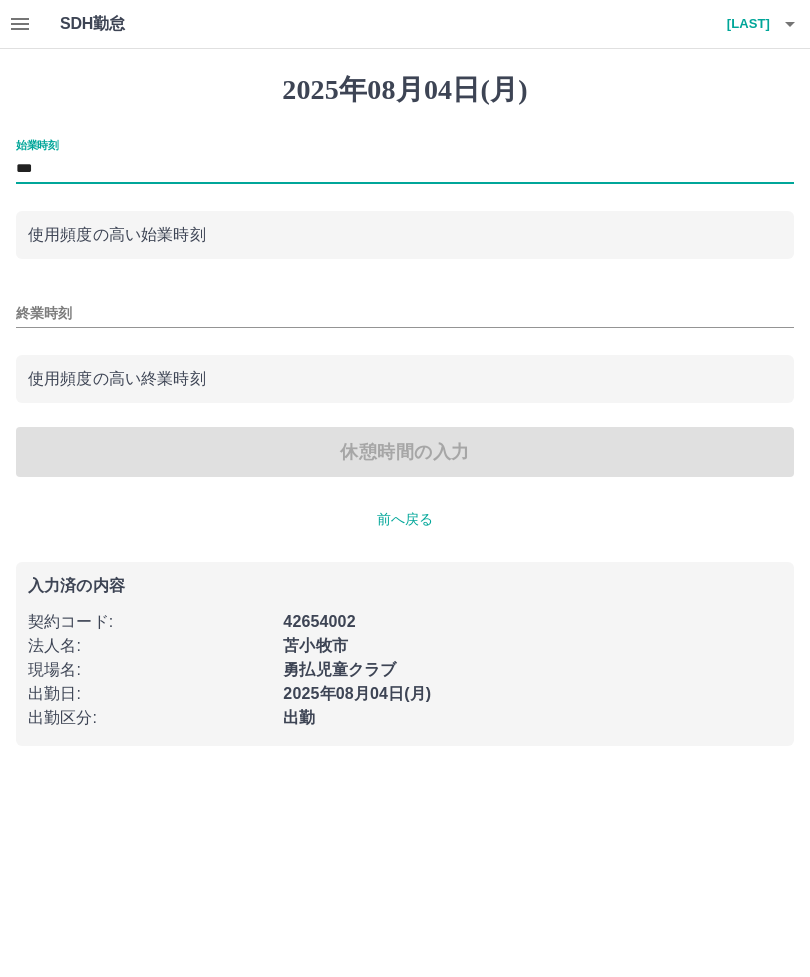 type on "***" 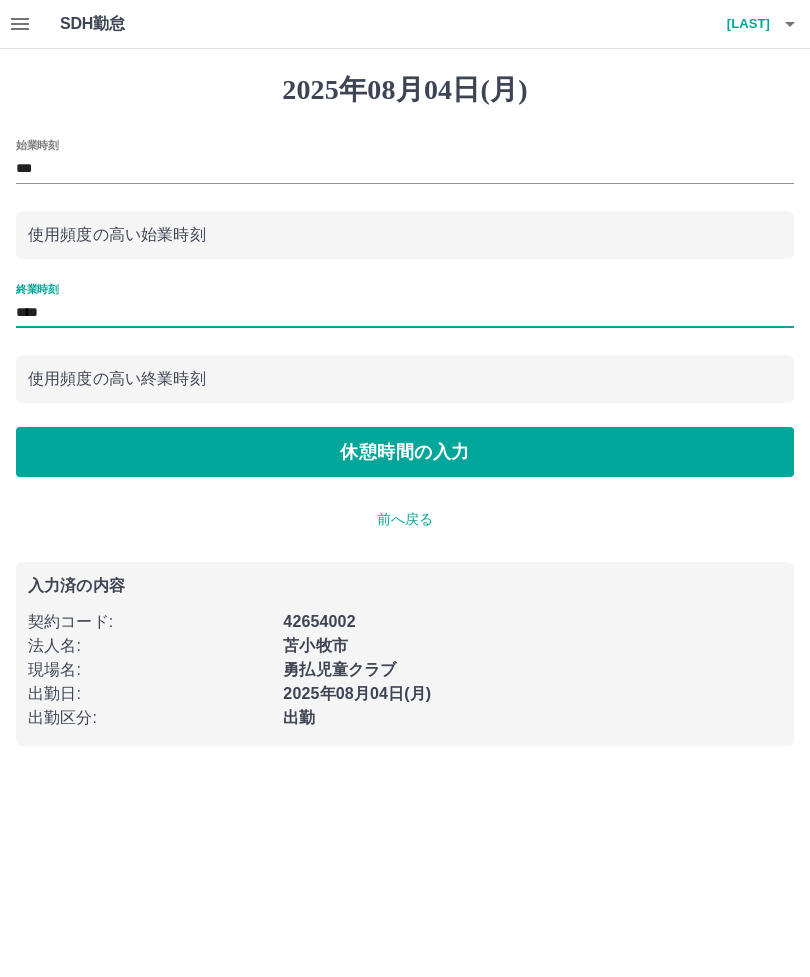 type on "****" 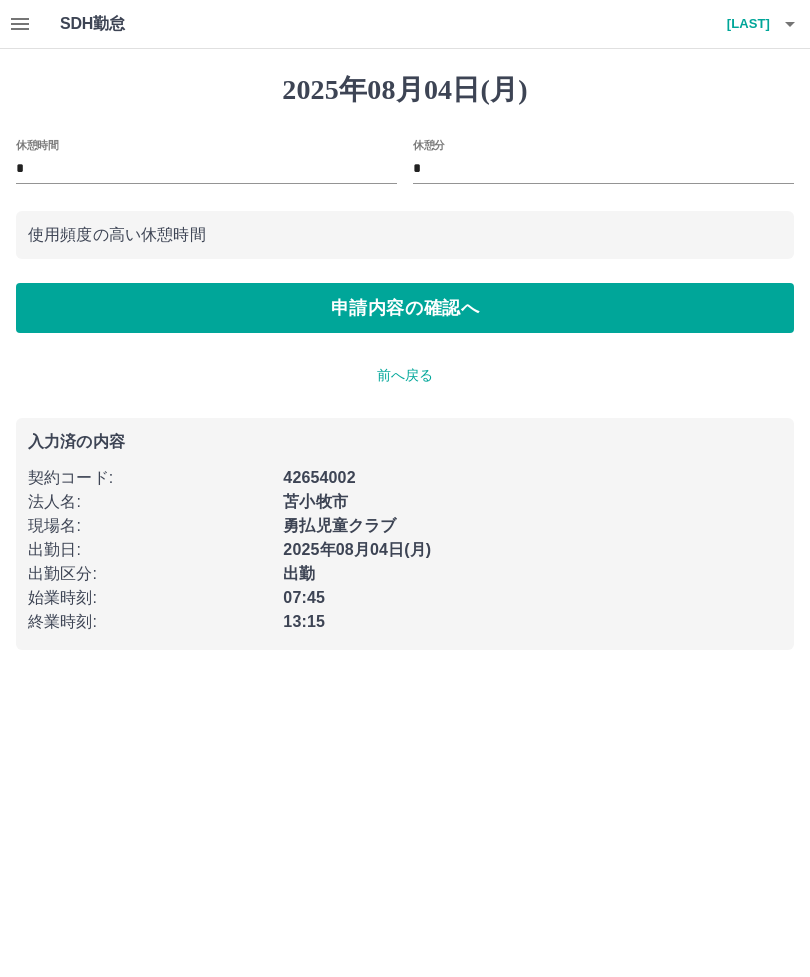 click on "申請内容の確認へ" at bounding box center (405, 308) 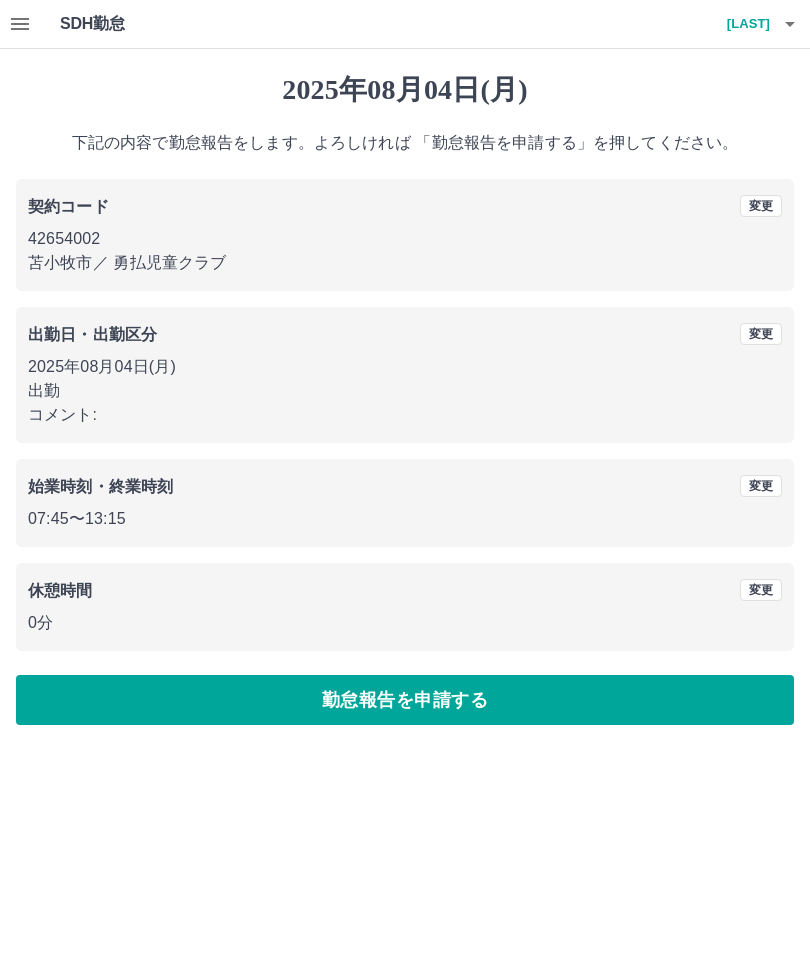 click on "勤怠報告を申請する" at bounding box center (405, 700) 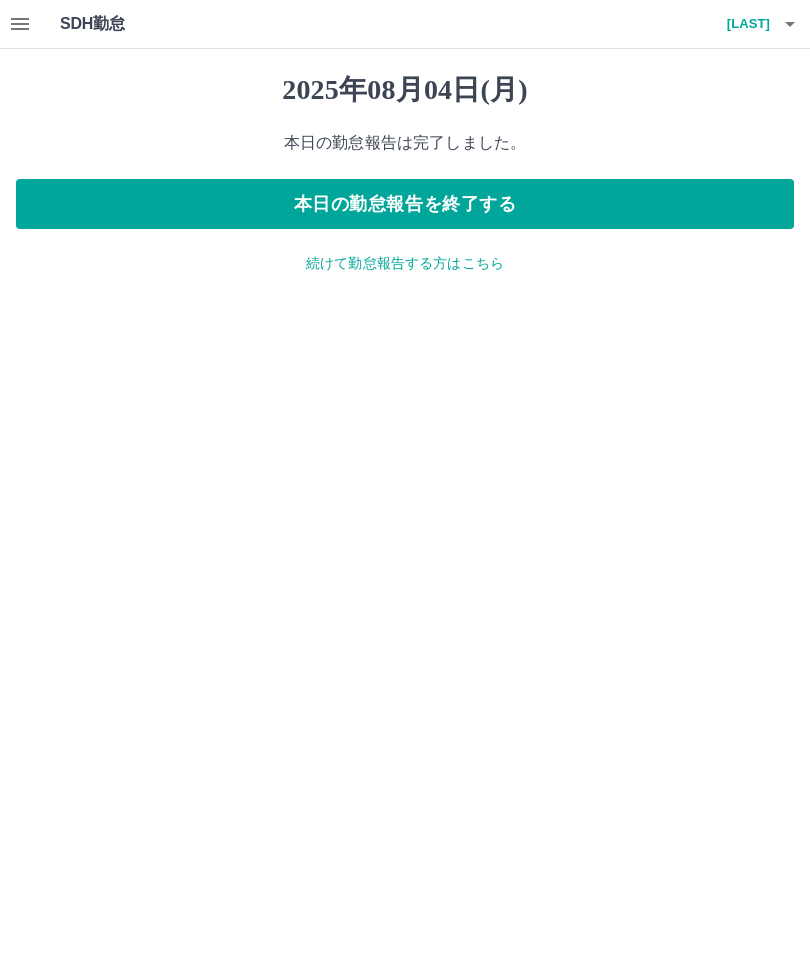 click on "本日の勤怠報告を終了する" at bounding box center (405, 204) 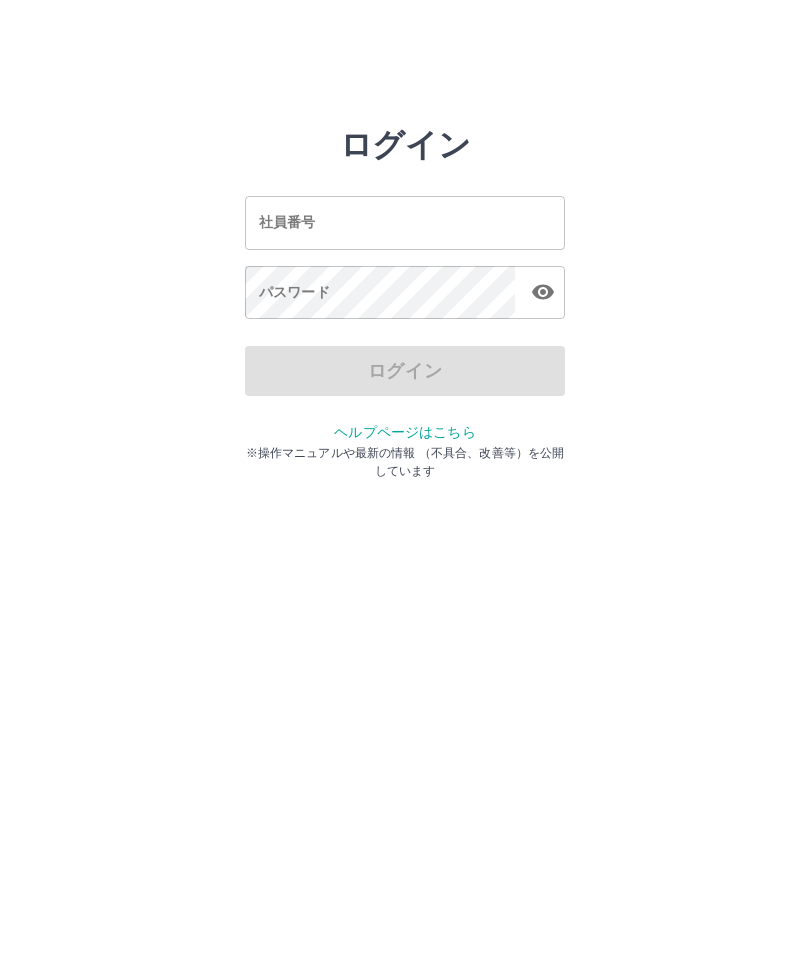 scroll, scrollTop: 0, scrollLeft: 0, axis: both 